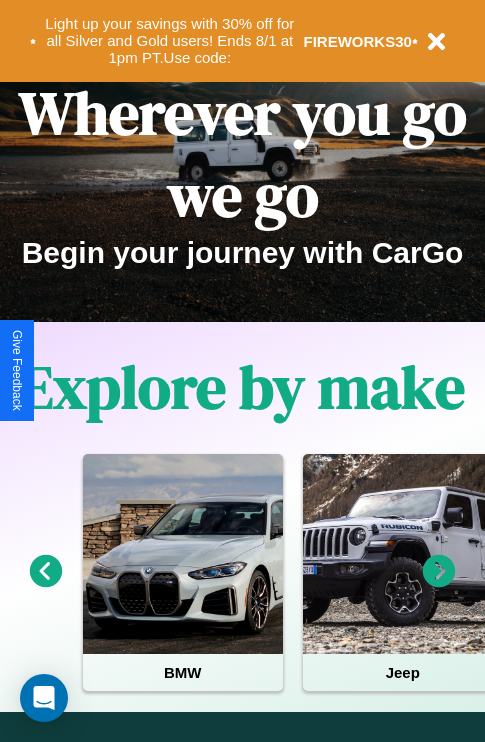 scroll, scrollTop: 0, scrollLeft: 0, axis: both 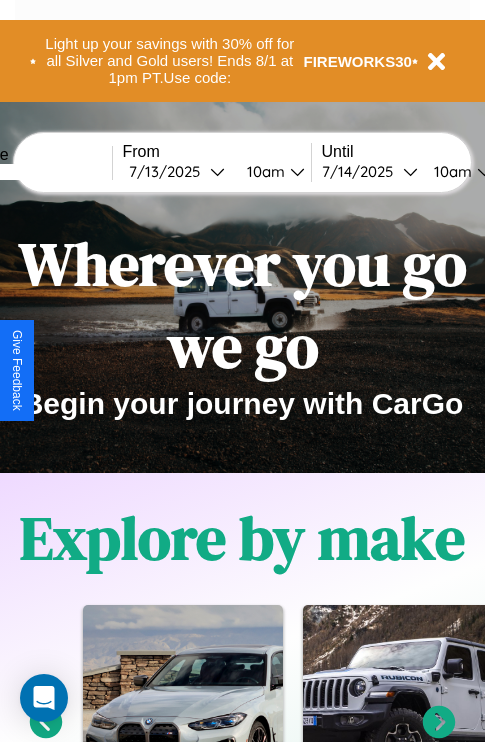 click at bounding box center [37, 172] 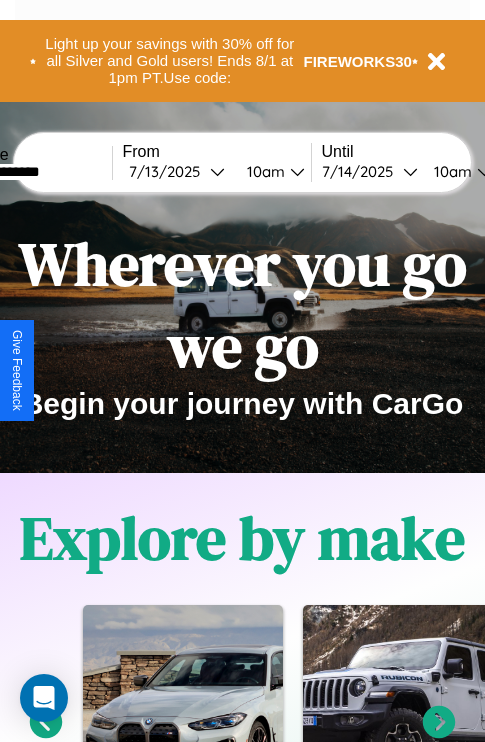 type on "**********" 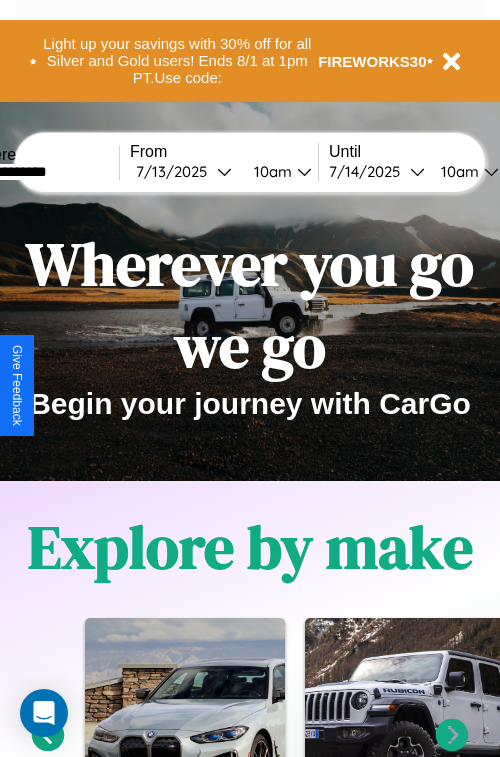 select on "*" 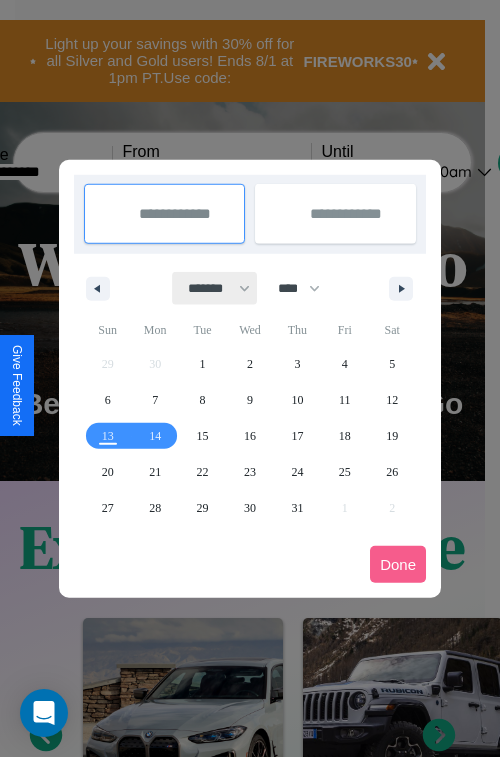 click on "******* ******** ***** ***** *** **** **** ****** ********* ******* ******** ********" at bounding box center [215, 288] 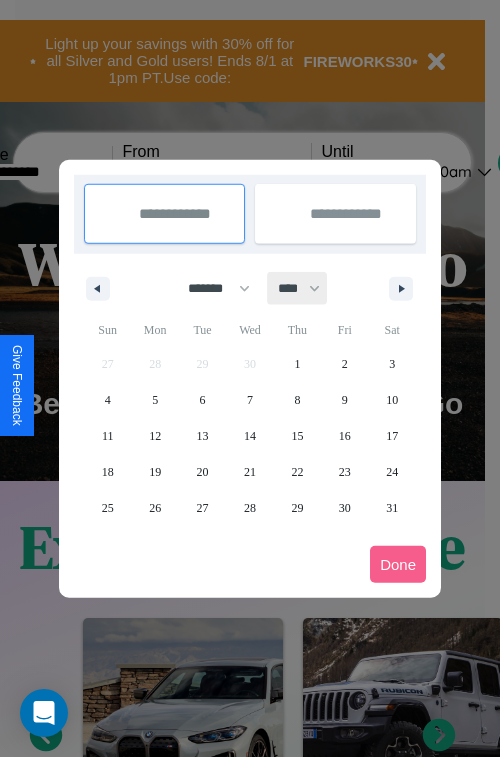 click on "**** **** **** **** **** **** **** **** **** **** **** **** **** **** **** **** **** **** **** **** **** **** **** **** **** **** **** **** **** **** **** **** **** **** **** **** **** **** **** **** **** **** **** **** **** **** **** **** **** **** **** **** **** **** **** **** **** **** **** **** **** **** **** **** **** **** **** **** **** **** **** **** **** **** **** **** **** **** **** **** **** **** **** **** **** **** **** **** **** **** **** **** **** **** **** **** **** **** **** **** **** **** **** **** **** **** **** **** **** **** **** **** **** **** **** **** **** **** **** **** ****" at bounding box center [298, 288] 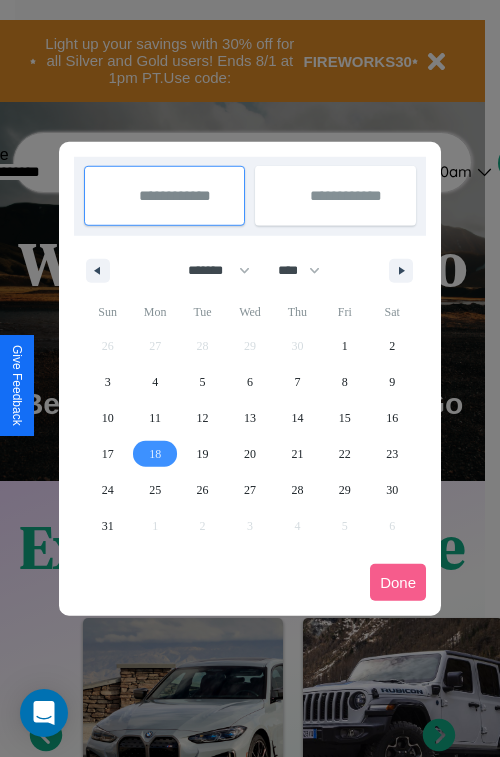 click on "18" at bounding box center (155, 454) 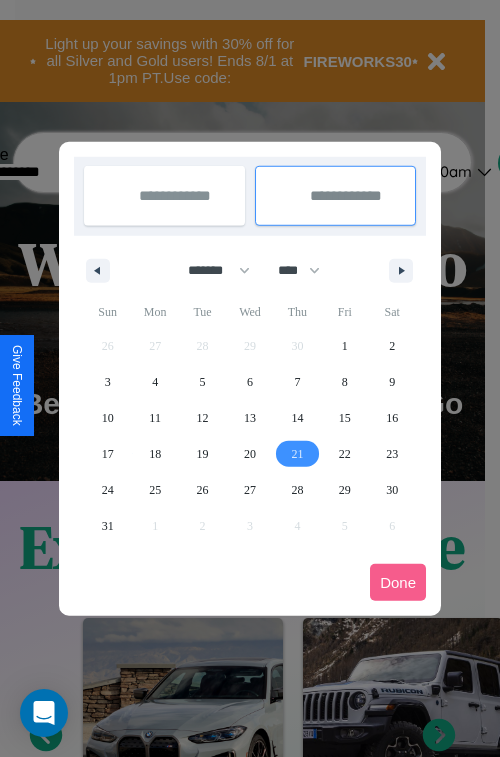 click on "21" at bounding box center (297, 454) 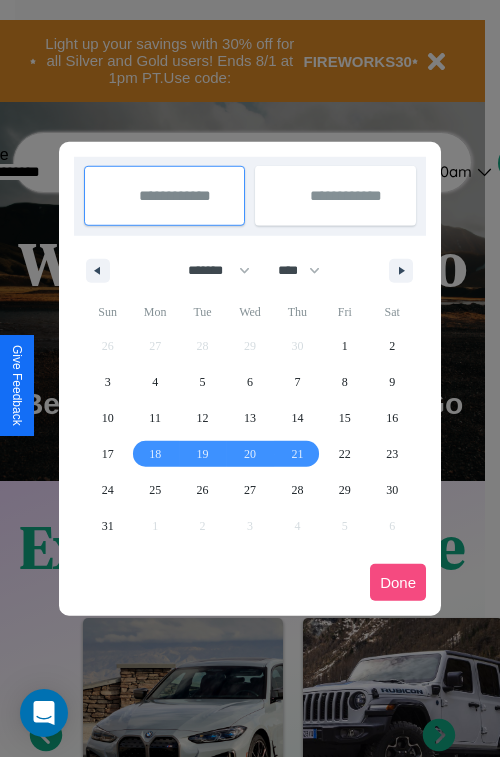 click on "Done" at bounding box center (398, 582) 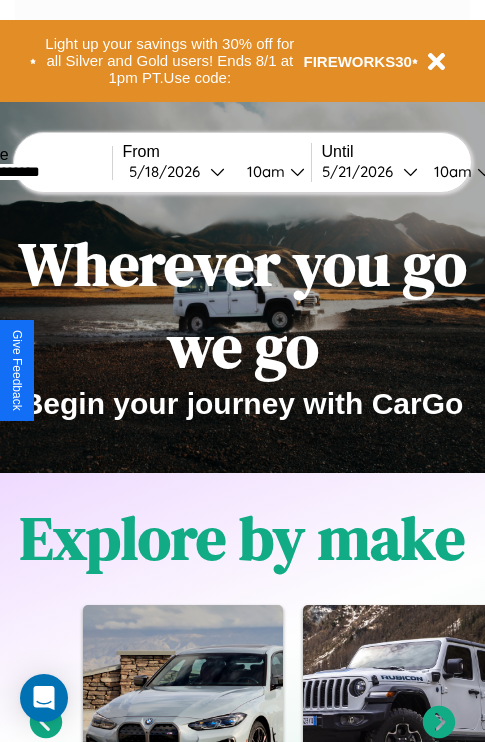click on "10am" at bounding box center [263, 171] 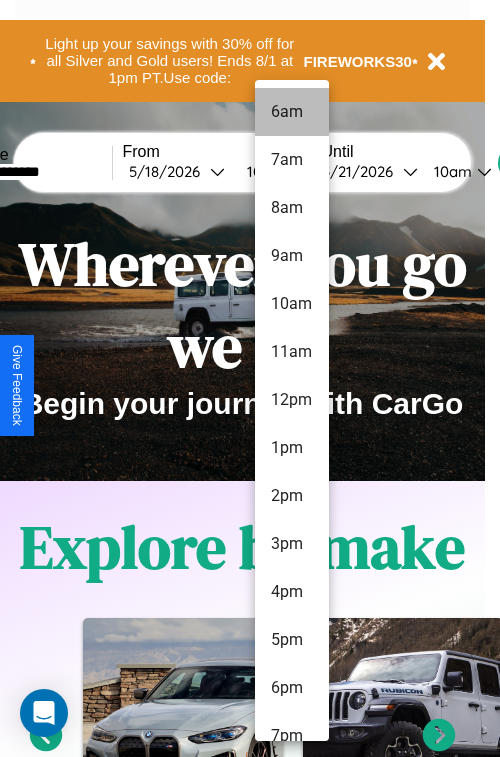 click on "6am" at bounding box center (292, 112) 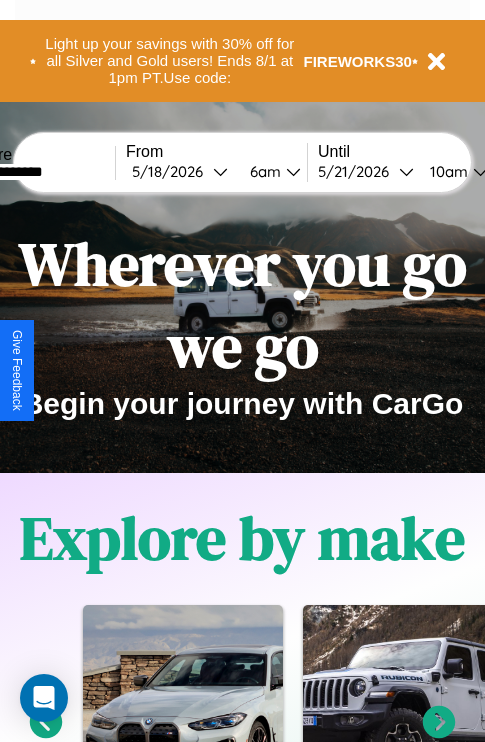 click on "10am" at bounding box center [446, 171] 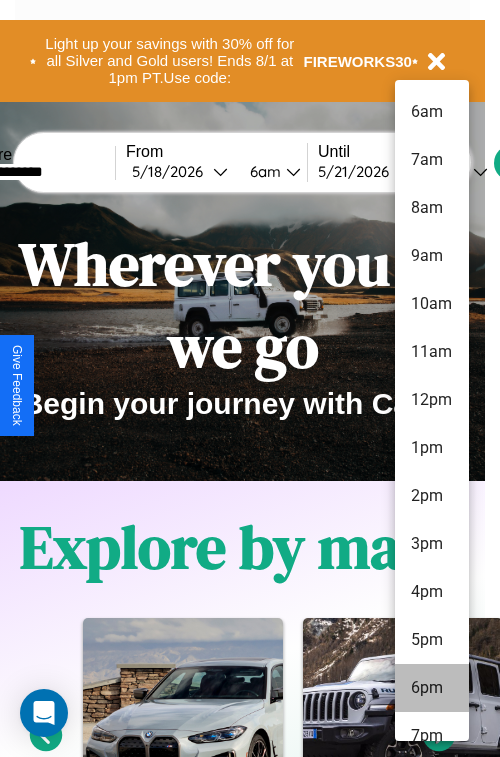 click on "6pm" at bounding box center (432, 688) 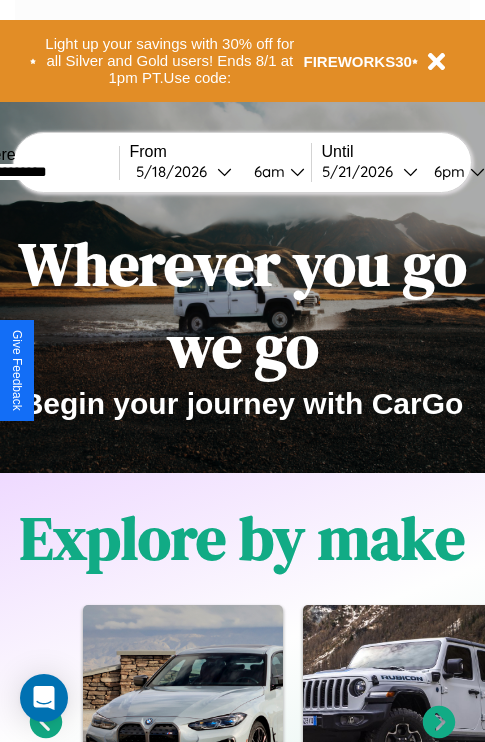 scroll, scrollTop: 0, scrollLeft: 67, axis: horizontal 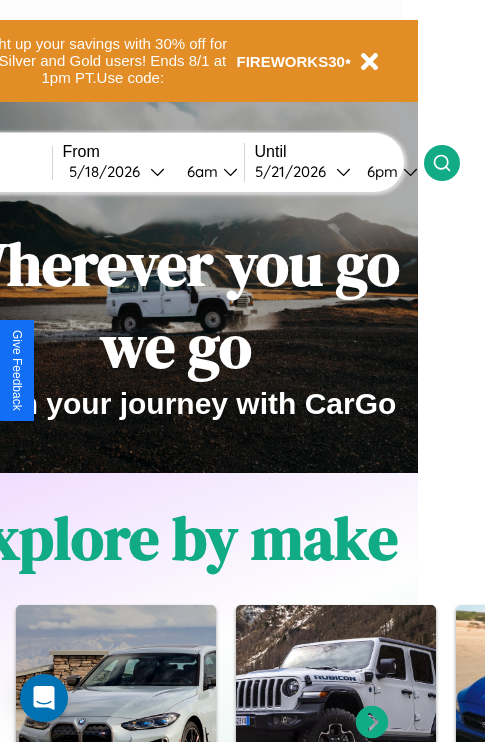 click 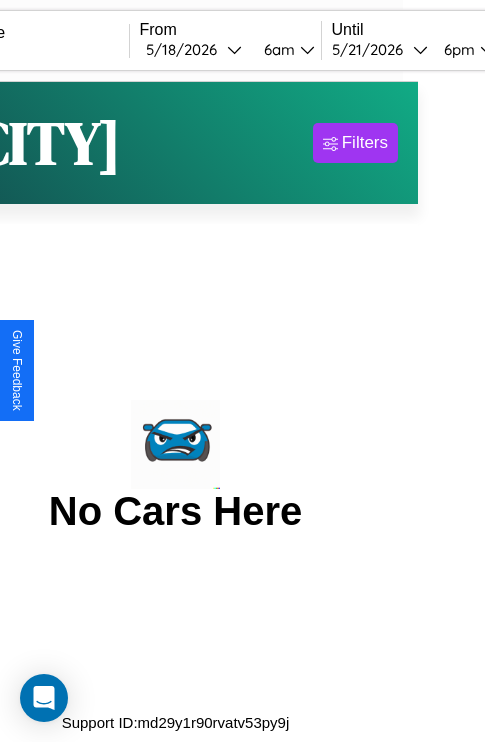 scroll, scrollTop: 0, scrollLeft: 0, axis: both 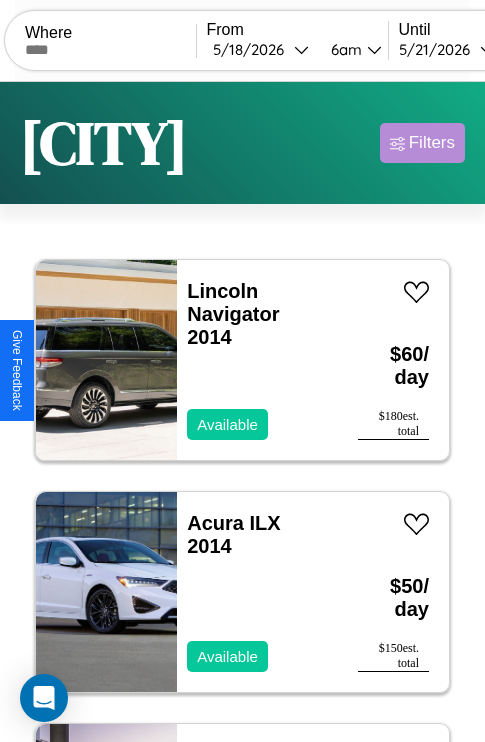 click on "Filters" at bounding box center [432, 143] 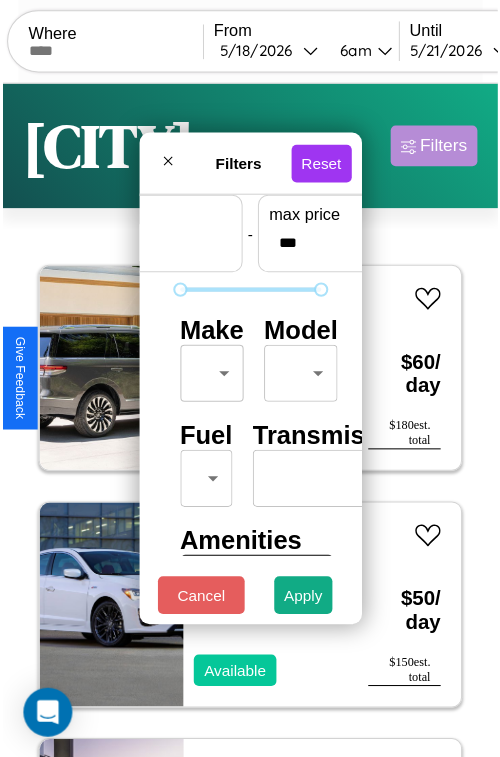 scroll, scrollTop: 59, scrollLeft: 0, axis: vertical 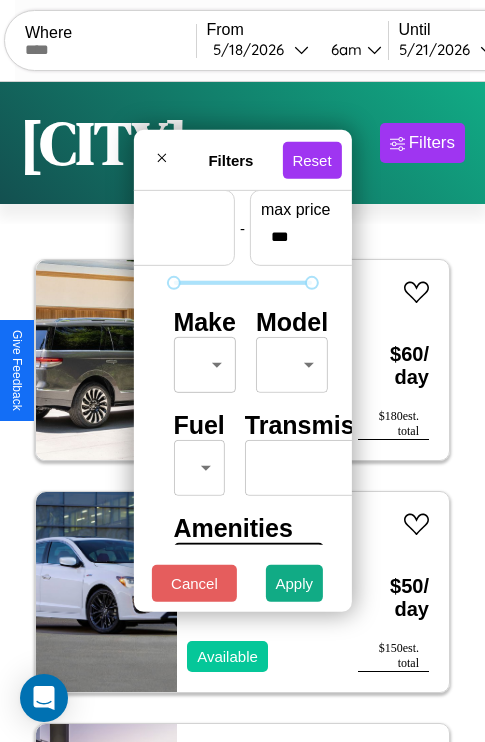 click on "CarGo Where From [DATE] [TIME] Until [DATE] [TIME] Become a Host Login Sign Up [CITY] Filters 148 cars in this area These cars can be picked up in this city. Lincoln Navigator 2014 Available $ 60 / day $ 180 est. total Acura ILX 2014 Available $ 50 / day $ 150 est. total GMC NR 2024 Available $ 30 / day $ 90 est. total Nissan Maxima 2022 Available $ 60 / day $ 180 est. total Lexus GS 2024 Available $ 180 / day $ 540 est. total Ford Aspire 2018 Available $ 80 / day $ 240 est. total Hummer H1 2022 Available $ 100 / day $ 300 est. total Dodge Durango 2019 Available $ 170 / day $ 510 est. total Audi 80 2018 Available $ 40 / day $ 120 est. total Tesla Semi 2017 Available $ 60 / day $ 180 est. total Lincoln Nautilus 2014 Unavailable $ 70 / day $ 210 est. total Audi 5000 2024 Available $ 100 / day $ 300 est. total Tesla Model 3 2020 Available $ 100 / day $ 300 est. total Maserati Spyder 2014 Available $ 80 / day $ 240" at bounding box center (242, 412) 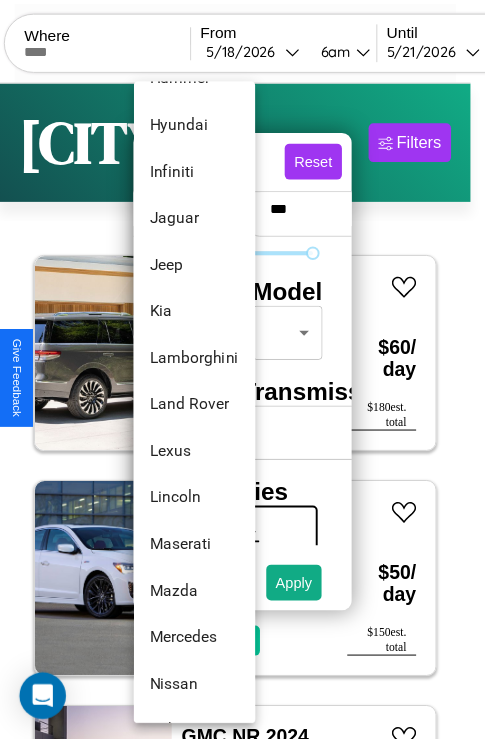 scroll, scrollTop: 854, scrollLeft: 0, axis: vertical 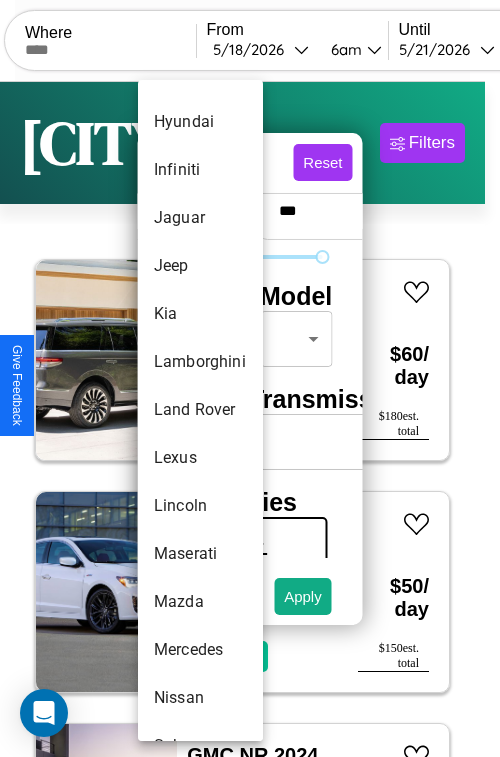 click on "Land Rover" at bounding box center (200, 410) 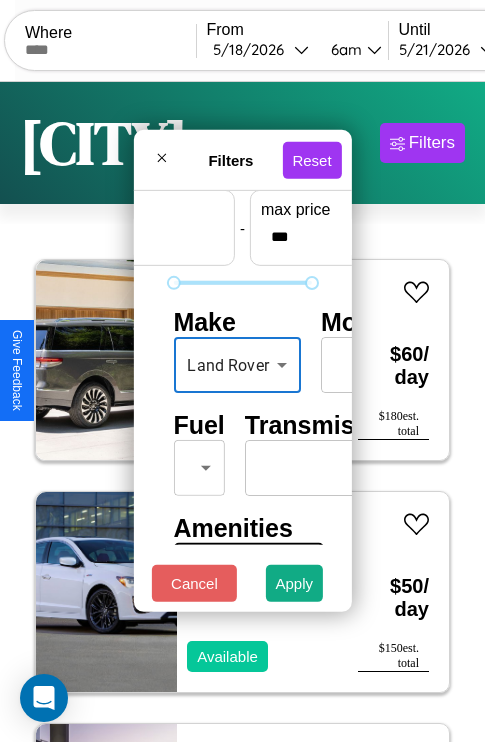 scroll, scrollTop: 162, scrollLeft: 63, axis: both 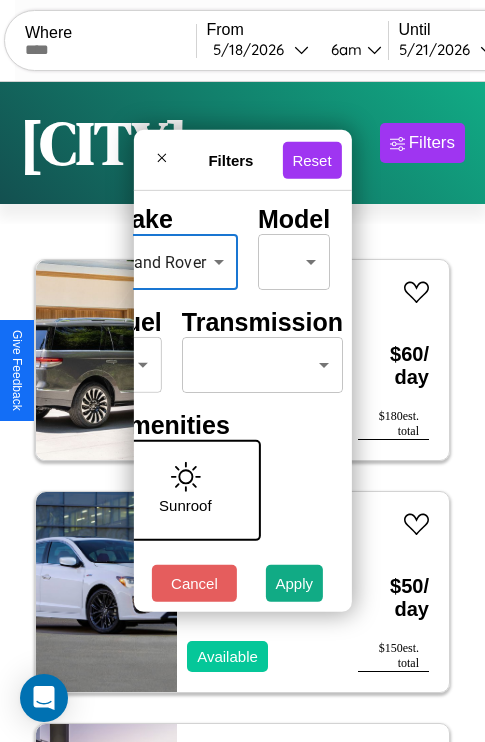 click on "CarGo Where From [DATE] [TIME] Until [DATE] [TIME] Become a Host Login Sign Up [CITY] Filters 148 cars in this area These cars can be picked up in this city. Lincoln Navigator 2014 Available $ 60 / day $ 180 est. total Acura ILX 2014 Available $ 50 / day $ 150 est. total GMC NR 2024 Available $ 30 / day $ 90 est. total Nissan Maxima 2022 Available $ 60 / day $ 180 est. total Lexus GS 2024 Available $ 180 / day $ 540 est. total Ford Aspire 2018 Available $ 80 / day $ 240 est. total Hummer H1 2022 Available $ 100 / day $ 300 est. total Dodge Durango 2019 Available $ 170 / day $ 510 est. total Audi 80 2018 Available $ 40 / day $ 120 est. total Tesla Semi 2017 Available $ 60 / day $ 180 est. total Lincoln Nautilus 2014 Unavailable $ 70 / day $ 210 est. total Audi 5000 2024 Available $ 100 / day $ 300 est. total Tesla Model 3 2020 Available $ 100 / day $ 300 est. total Maserati Spyder 2014 Available $ 80 / day $ 240" at bounding box center [242, 412] 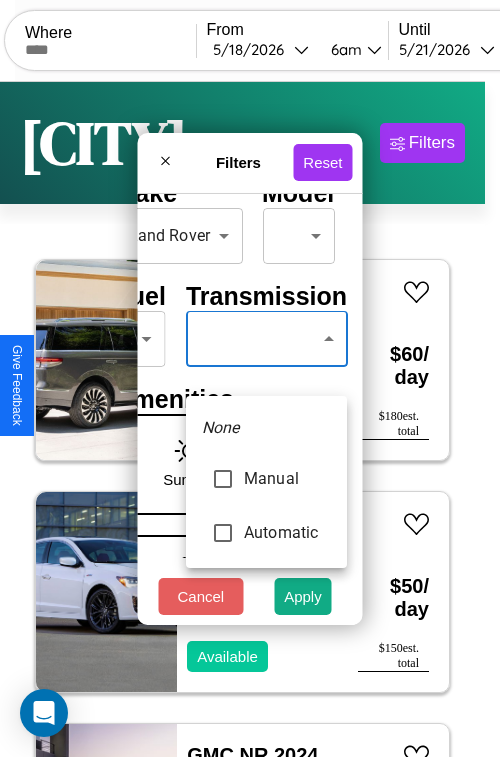 type on "*********" 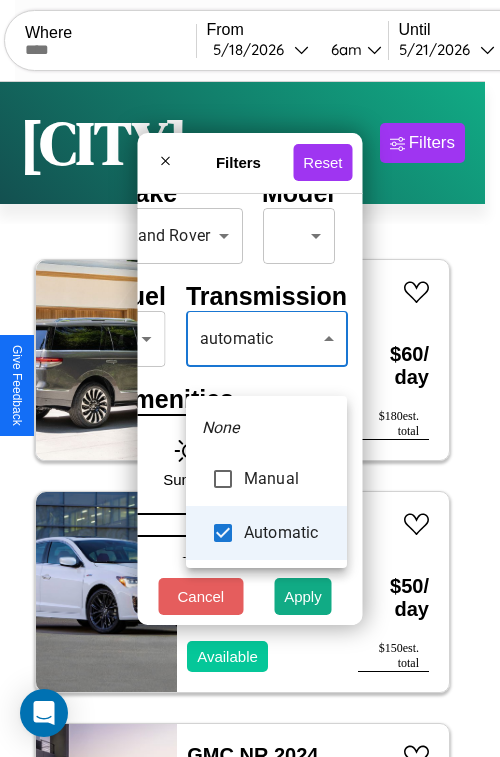 click at bounding box center (250, 378) 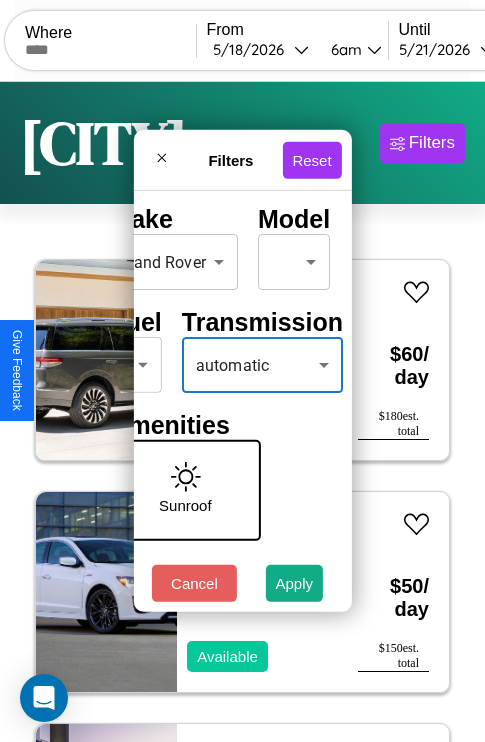 scroll, scrollTop: 0, scrollLeft: 124, axis: horizontal 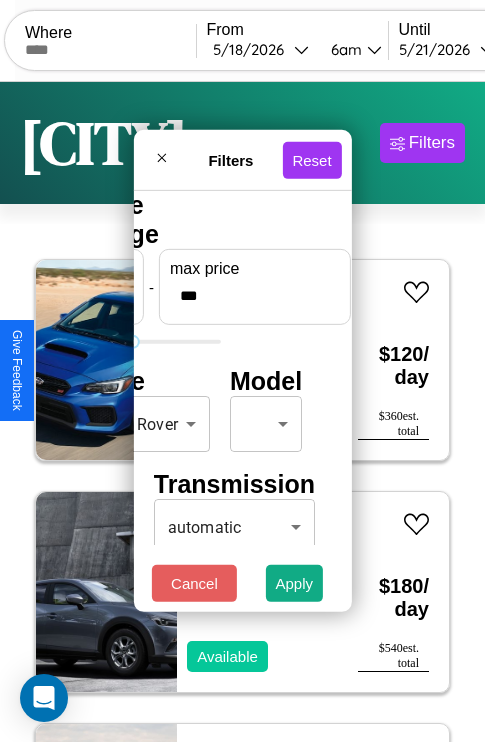 type on "***" 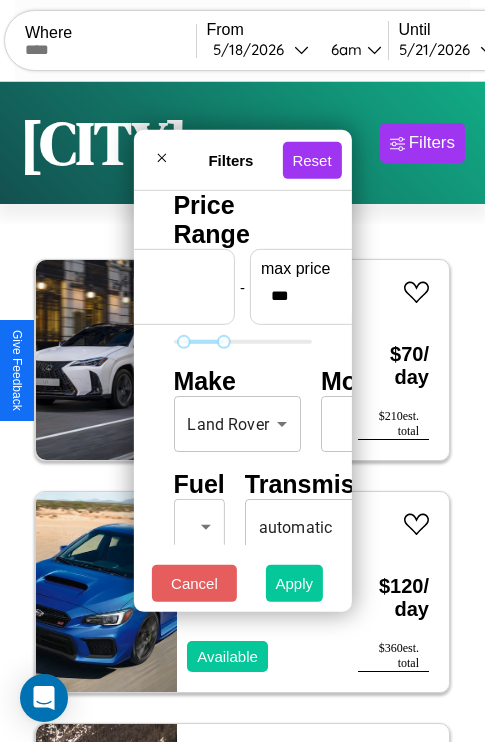 type on "**" 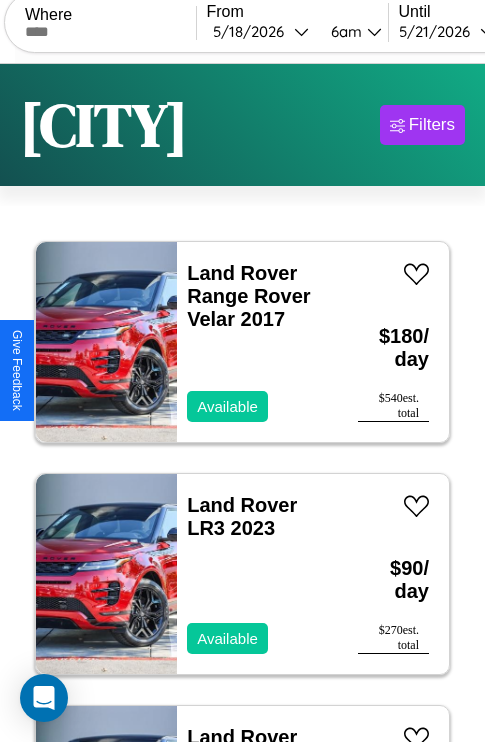 scroll, scrollTop: 0, scrollLeft: 0, axis: both 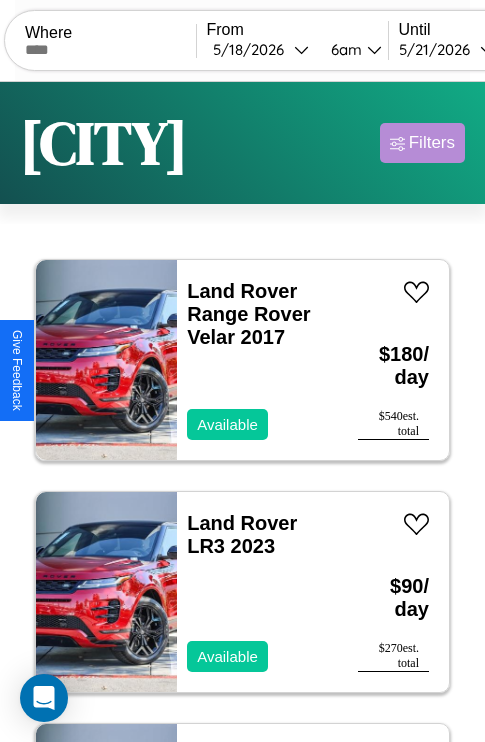 click on "Filters" at bounding box center [432, 143] 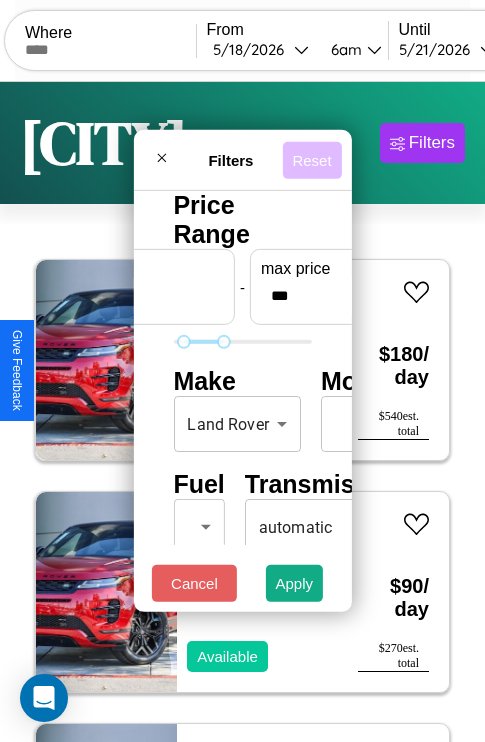click on "Reset" at bounding box center (311, 159) 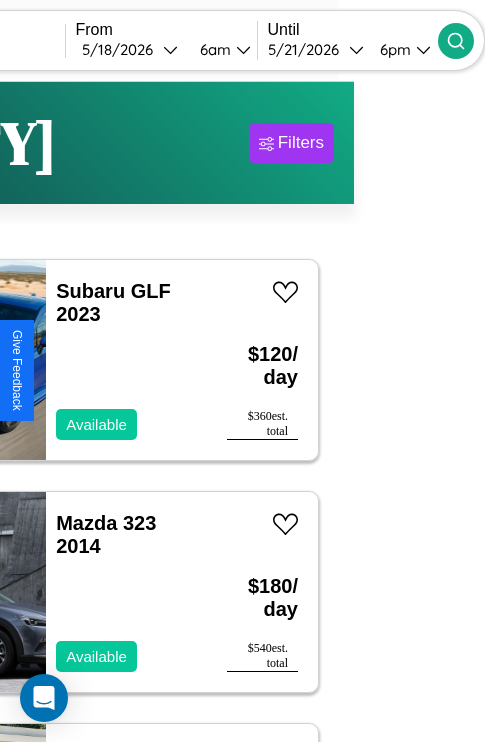 type on "*******" 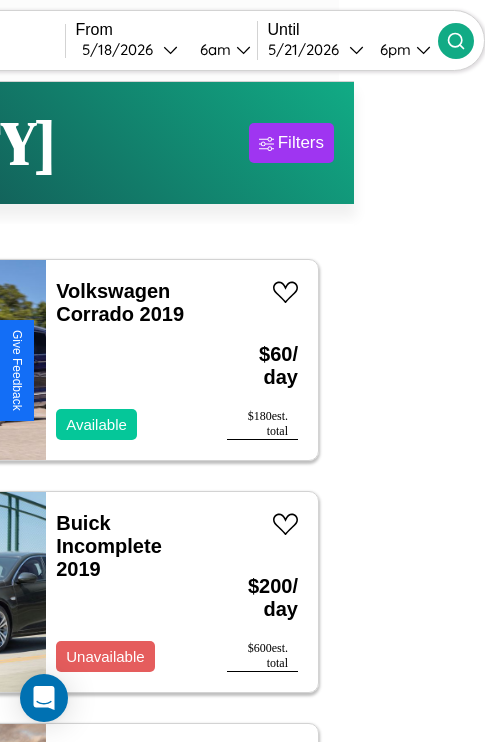 scroll, scrollTop: 51, scrollLeft: 97, axis: both 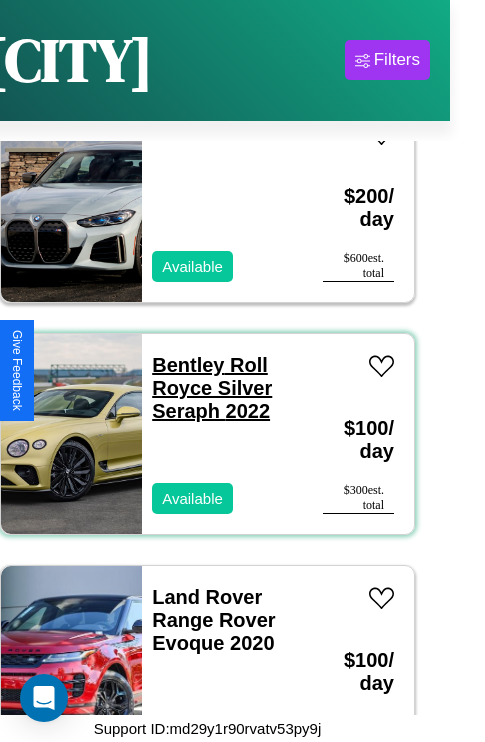 click on "Bentley   Roll Royce Silver Seraph   2022" at bounding box center [212, 388] 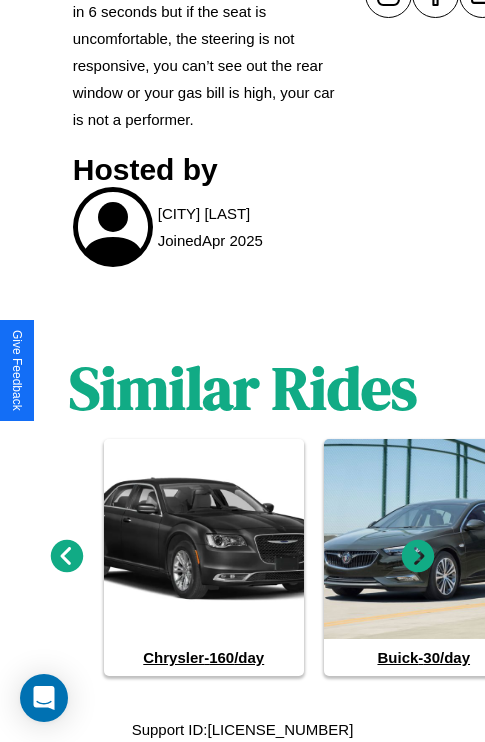 scroll, scrollTop: 994, scrollLeft: 0, axis: vertical 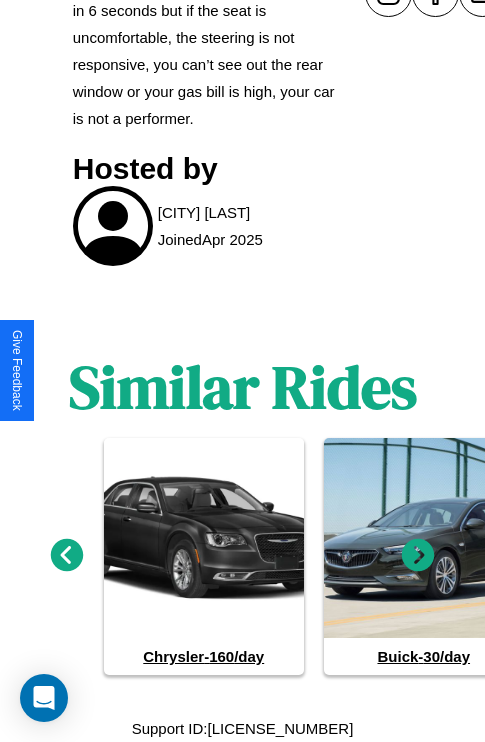 click 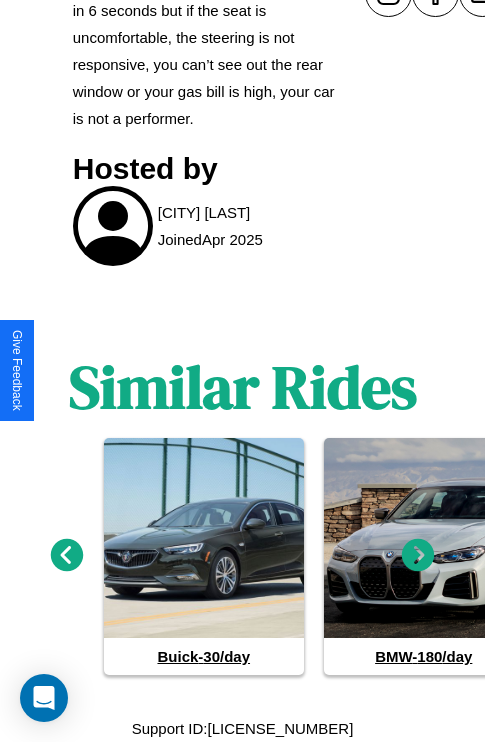 click 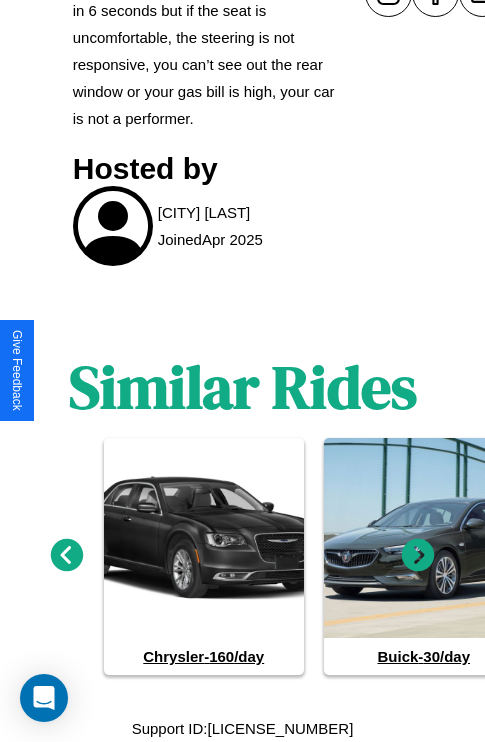 click 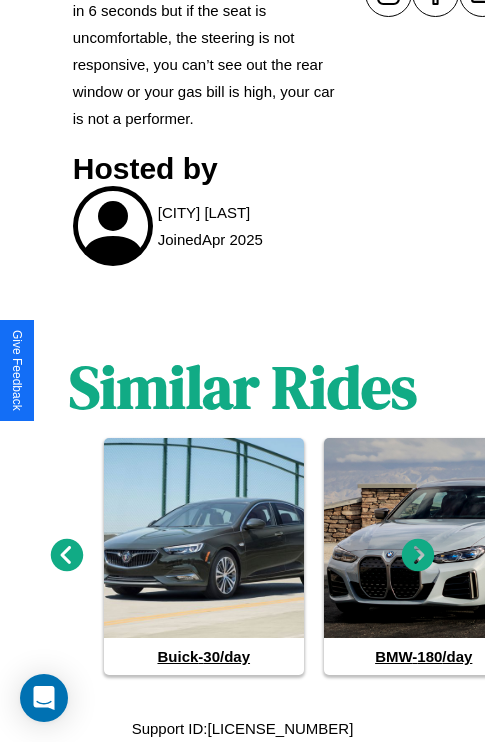 click 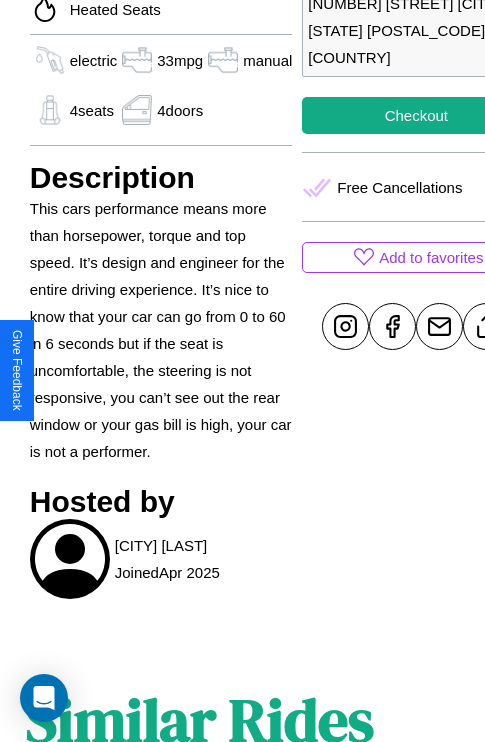 scroll, scrollTop: 378, scrollLeft: 80, axis: both 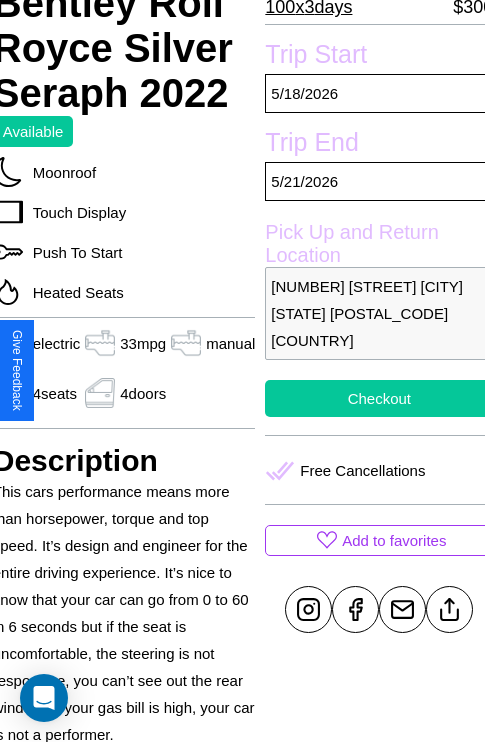 click on "Checkout" at bounding box center (379, 398) 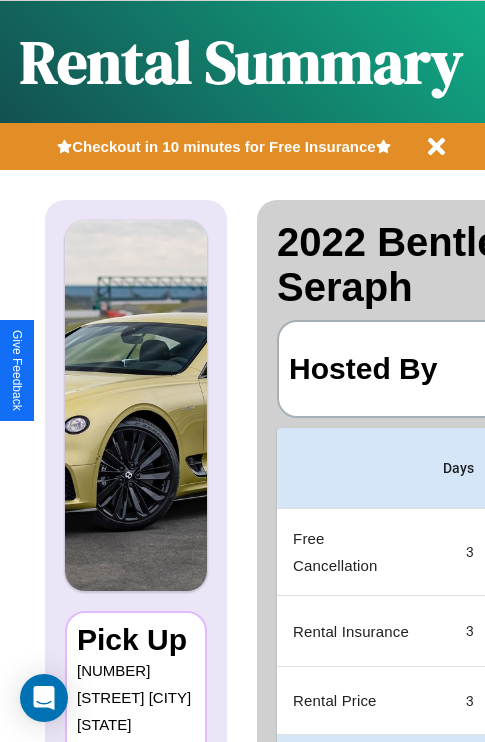 scroll, scrollTop: 0, scrollLeft: 378, axis: horizontal 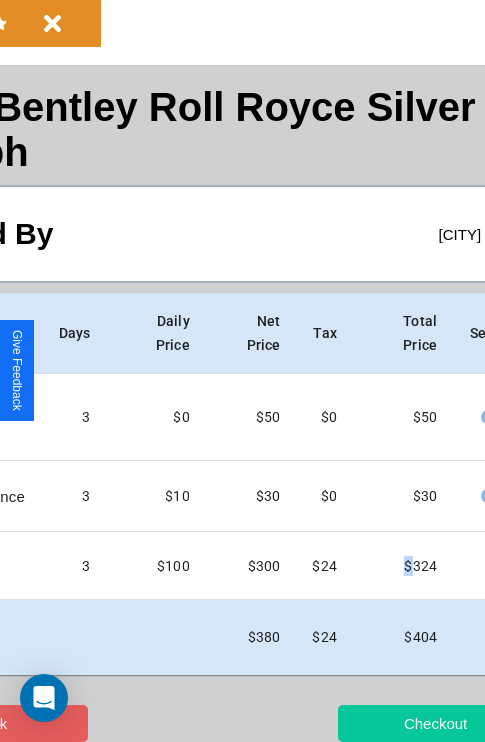 click on "Checkout" at bounding box center (435, 723) 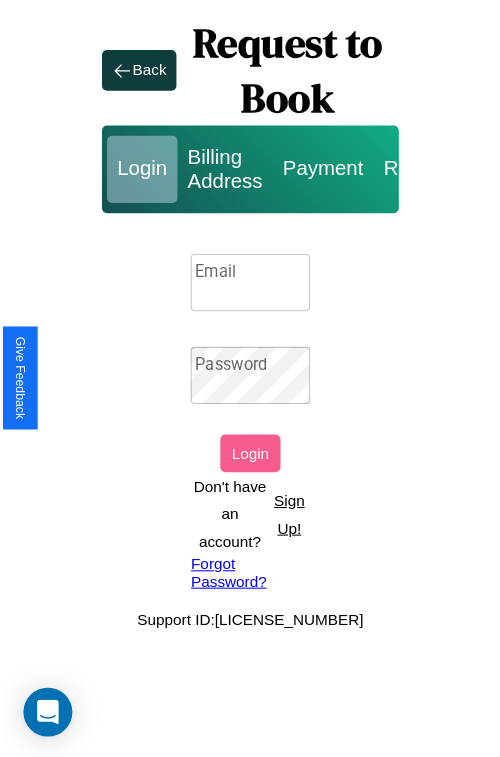 scroll, scrollTop: 0, scrollLeft: 0, axis: both 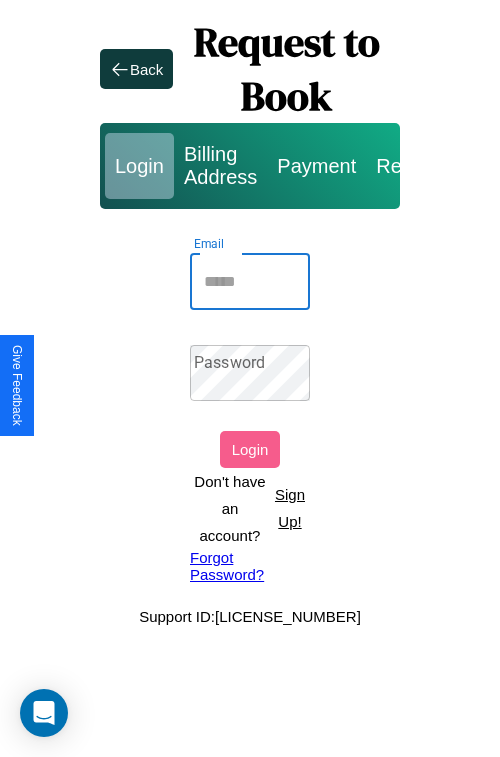 click on "Email" at bounding box center (250, 282) 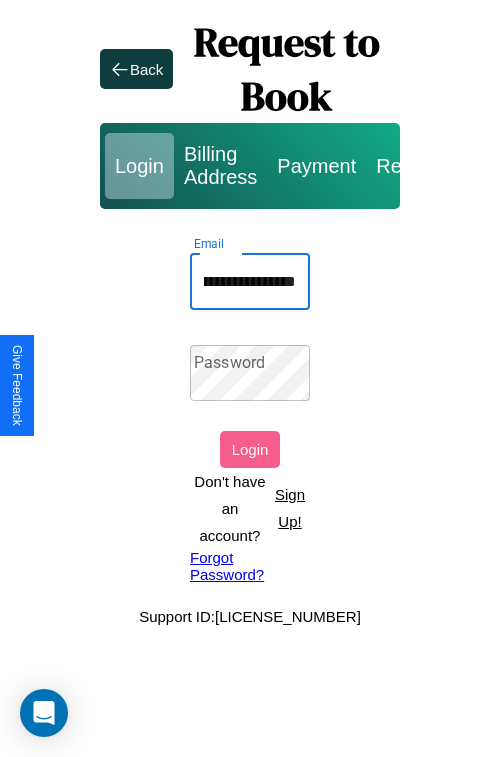 scroll, scrollTop: 0, scrollLeft: 97, axis: horizontal 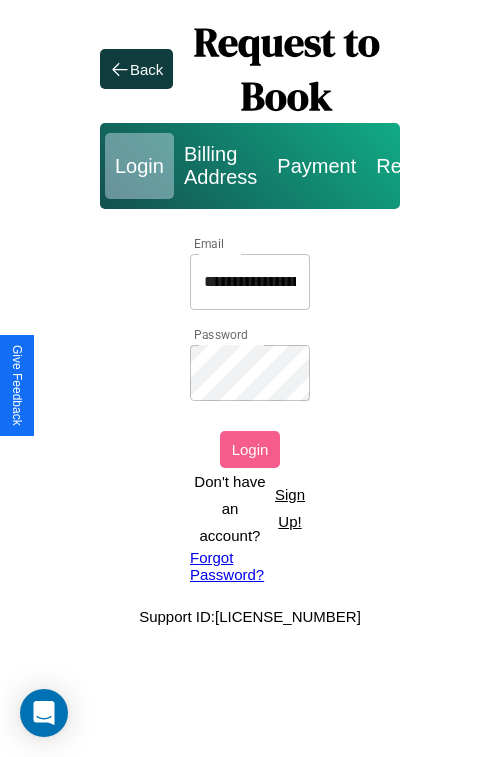 click on "Login" at bounding box center [250, 449] 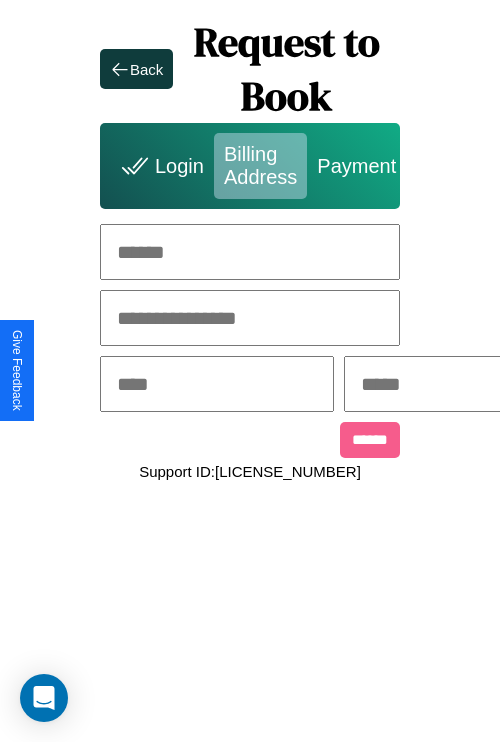 click at bounding box center [250, 252] 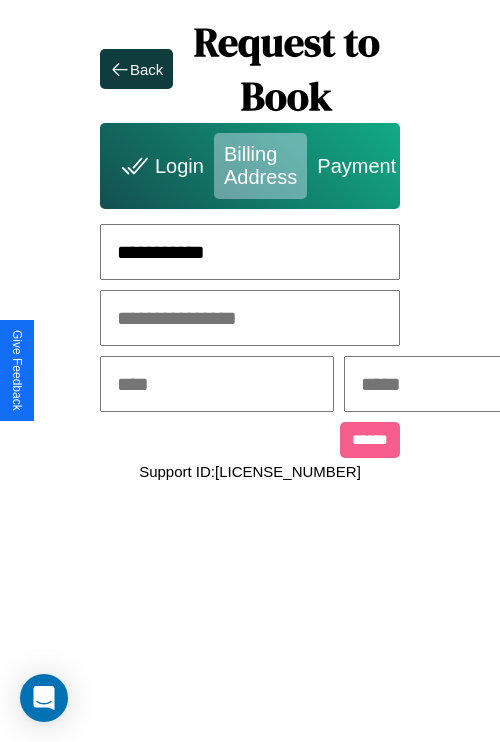 type on "**********" 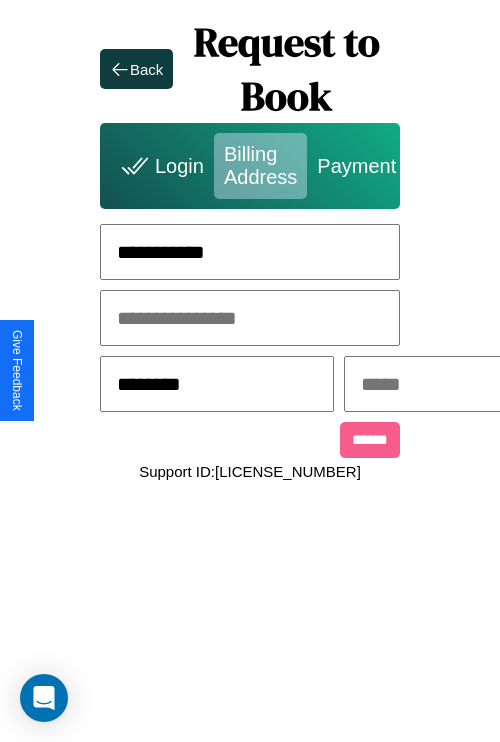 type on "********" 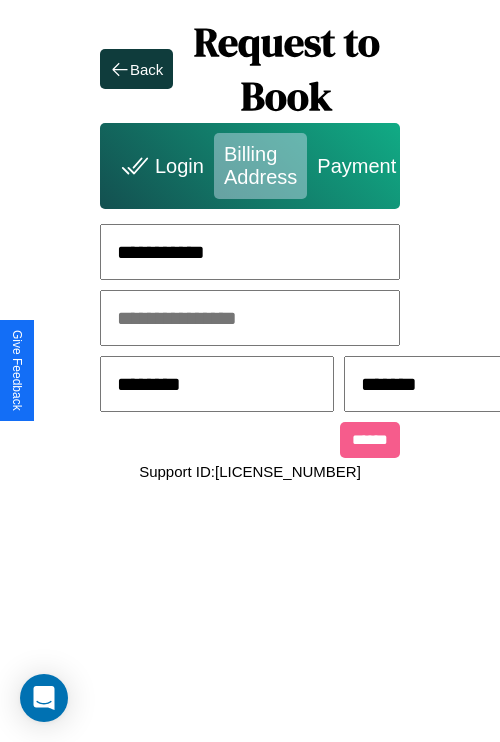 scroll, scrollTop: 0, scrollLeft: 517, axis: horizontal 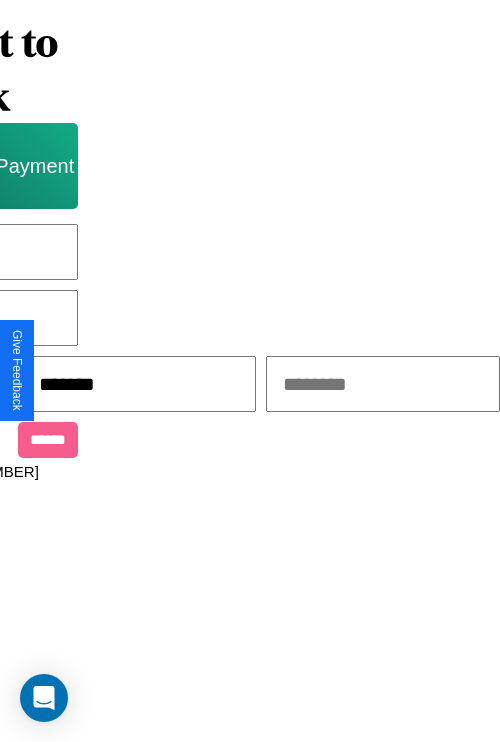 type on "*******" 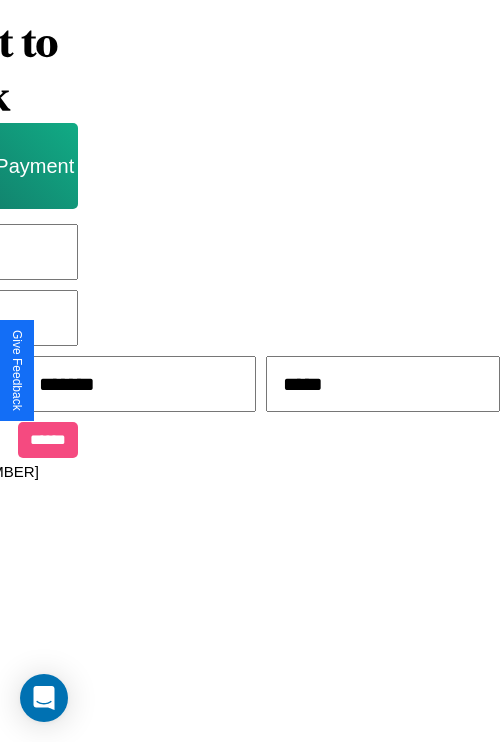 type on "*****" 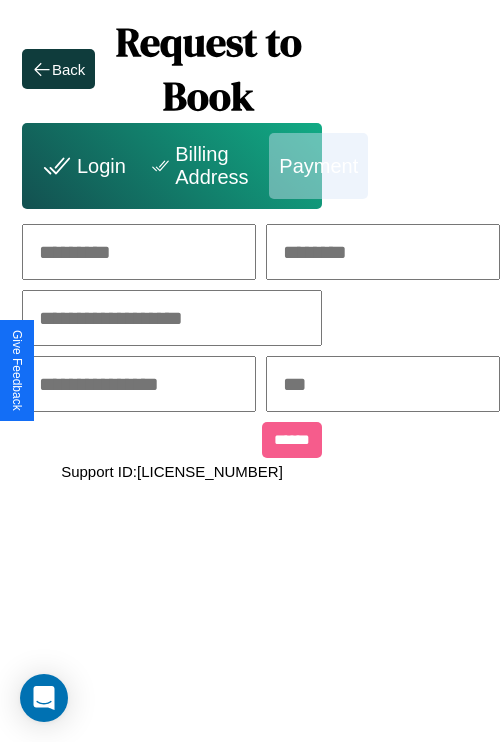 scroll, scrollTop: 0, scrollLeft: 208, axis: horizontal 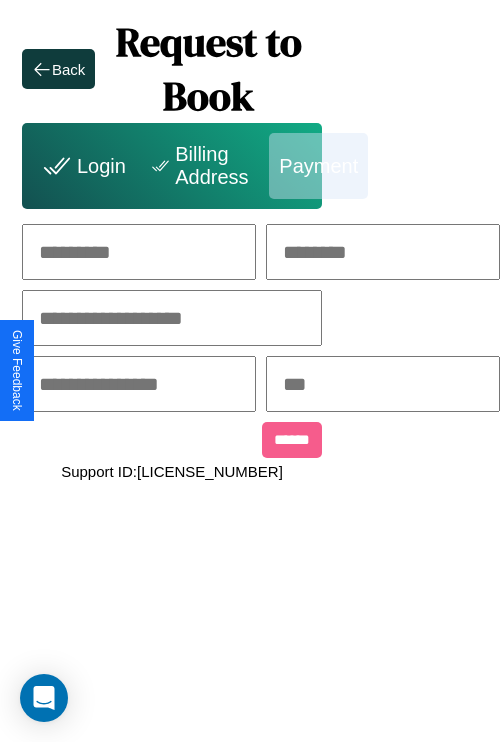 click at bounding box center [139, 252] 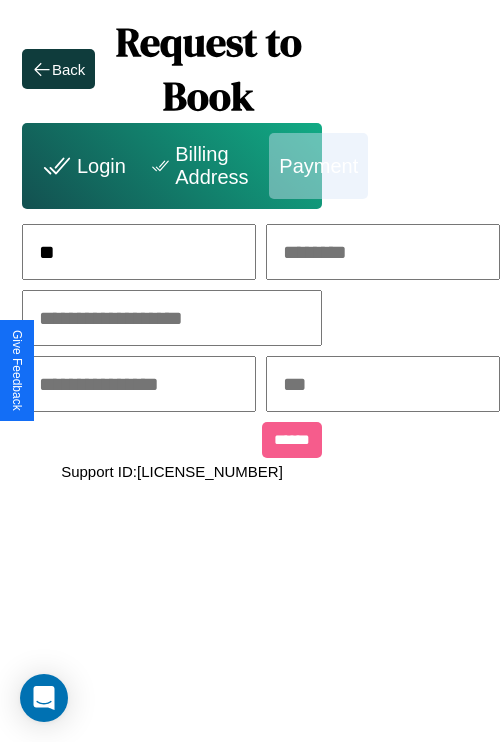 scroll, scrollTop: 0, scrollLeft: 133, axis: horizontal 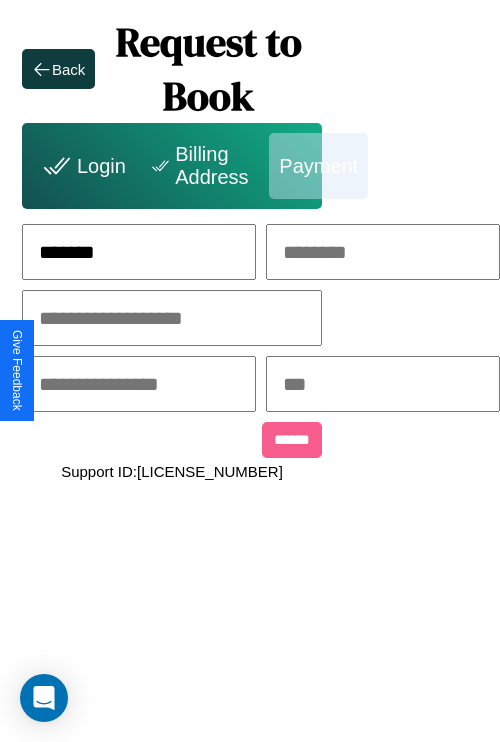 type on "*******" 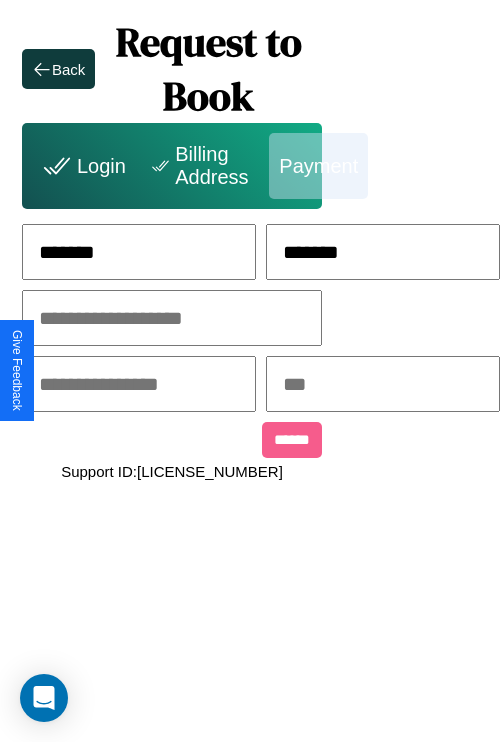 type on "*******" 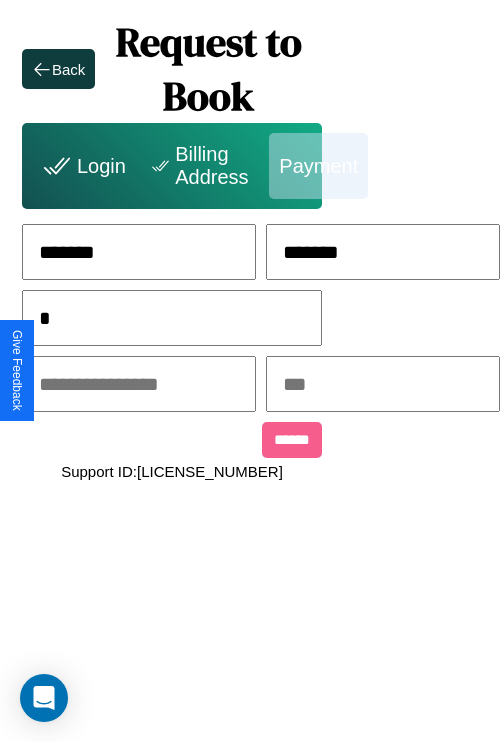 scroll, scrollTop: 0, scrollLeft: 128, axis: horizontal 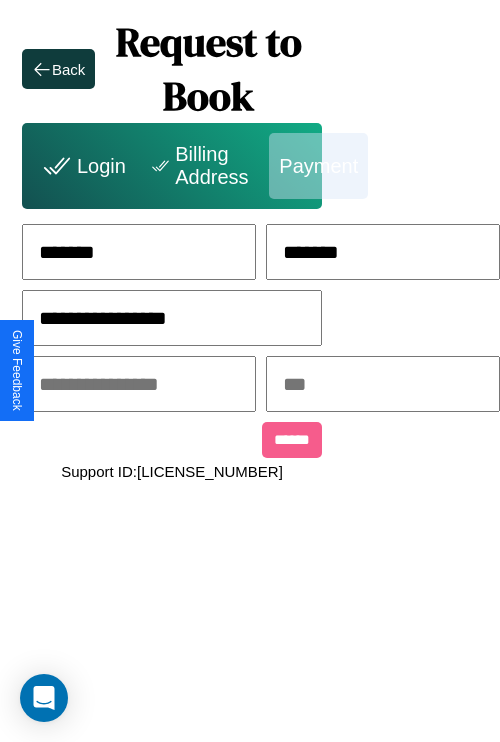 type on "**********" 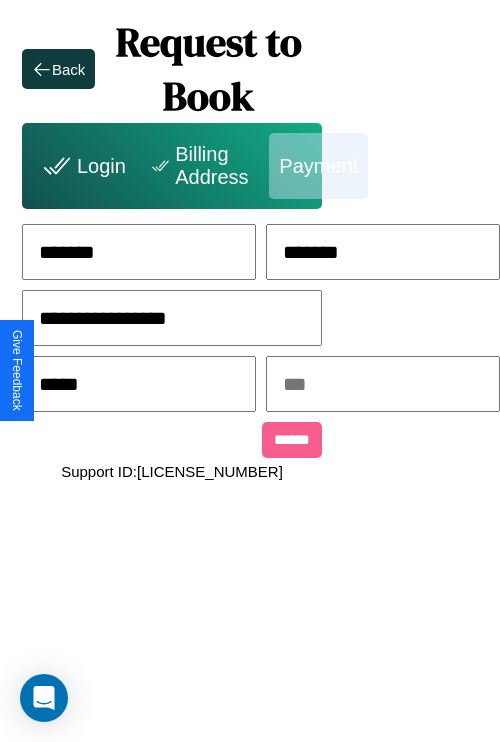 type on "*****" 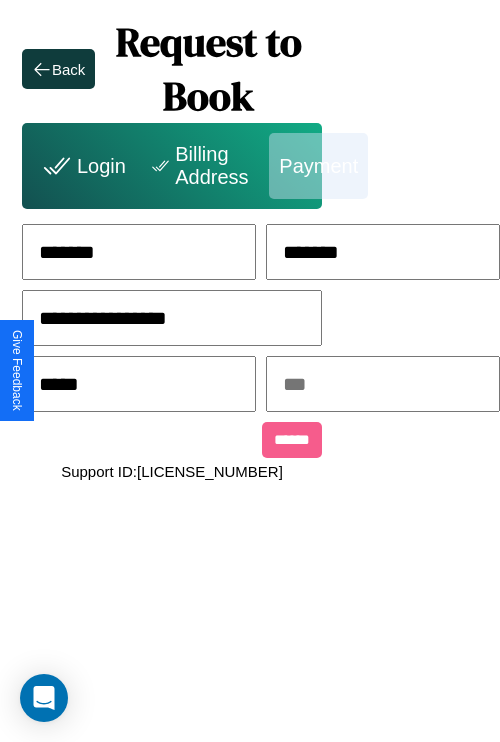 click at bounding box center (383, 384) 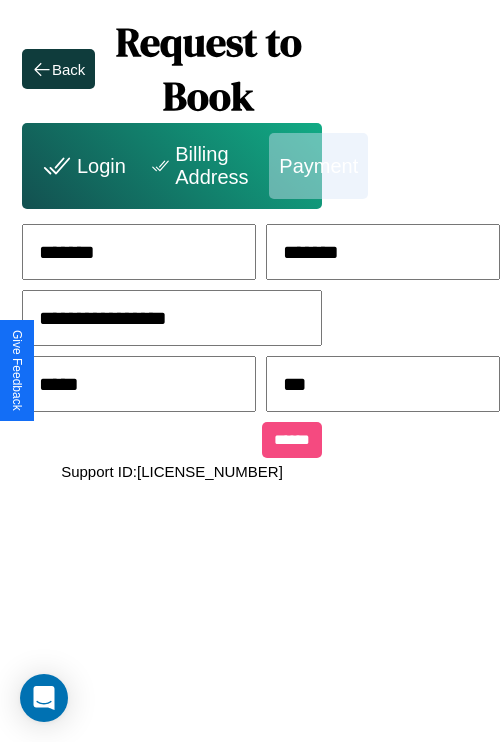 type on "***" 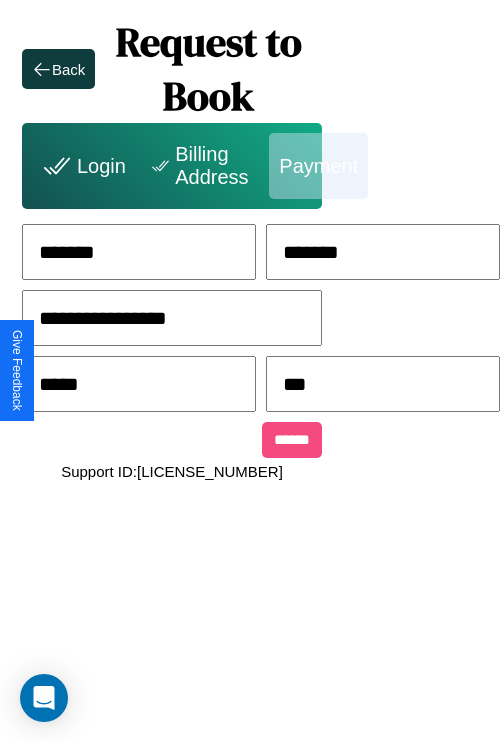 click on "******" at bounding box center [292, 440] 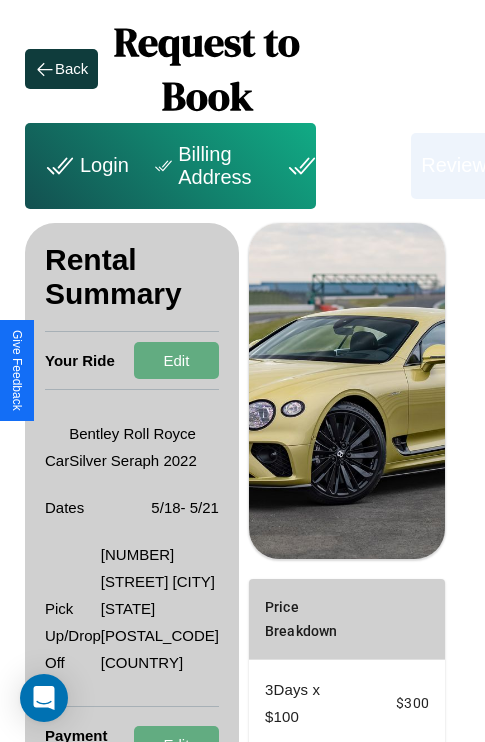 scroll, scrollTop: 409, scrollLeft: 72, axis: both 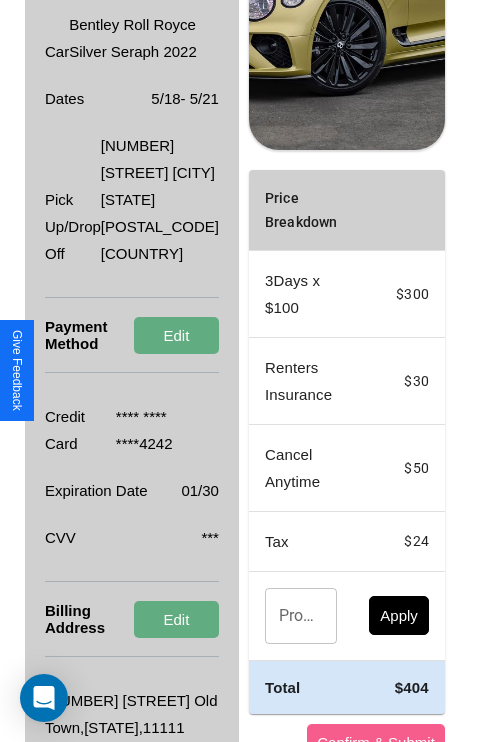 click on "Promo Code" at bounding box center [290, 616] 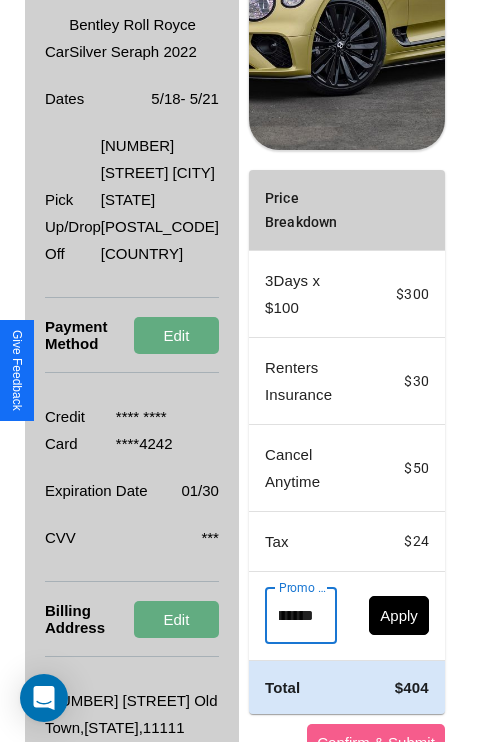 scroll, scrollTop: 0, scrollLeft: 50, axis: horizontal 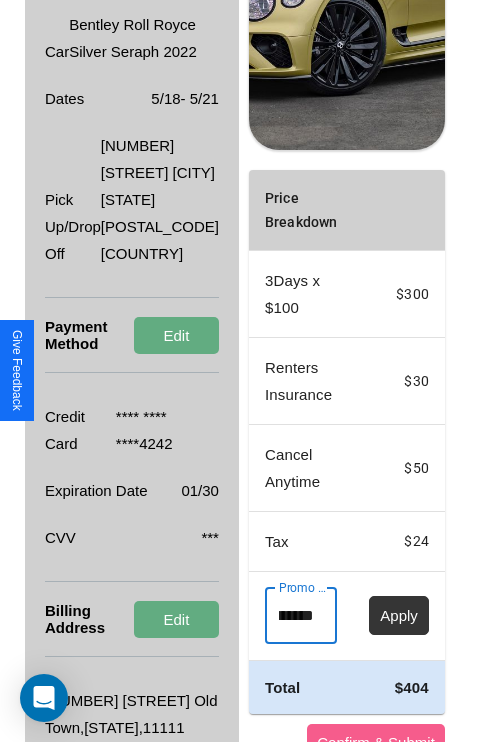 type on "********" 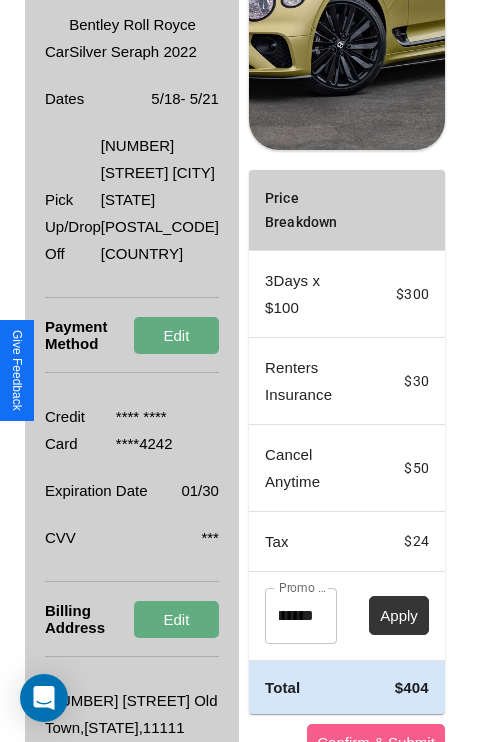 scroll, scrollTop: 0, scrollLeft: 0, axis: both 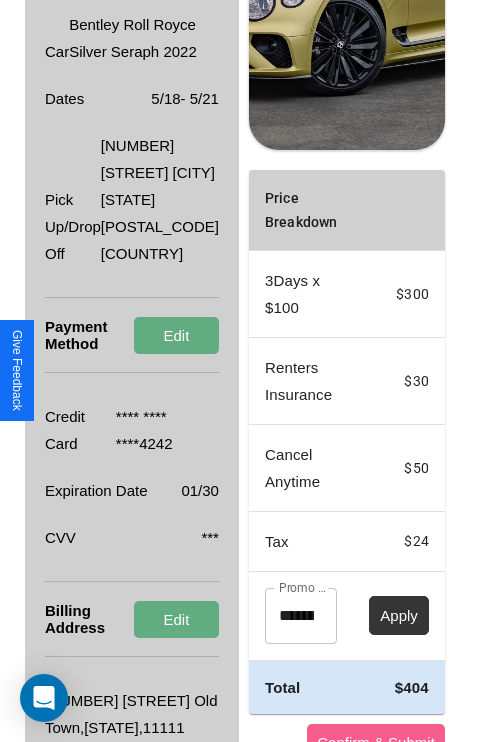 click on "Apply" at bounding box center [399, 615] 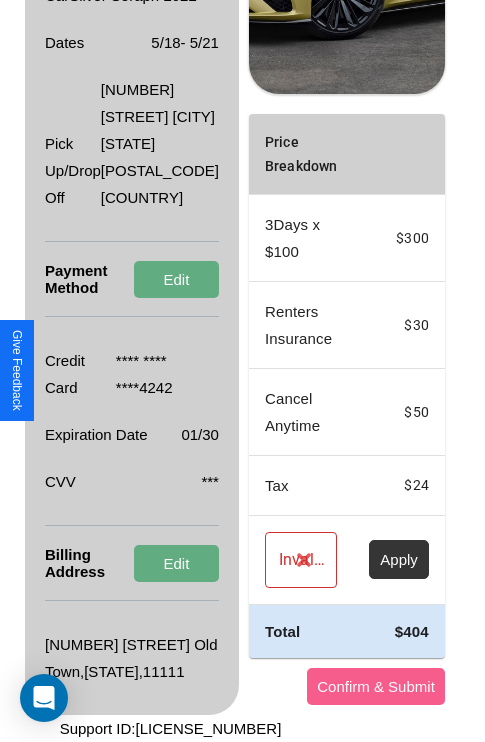 scroll, scrollTop: 563, scrollLeft: 72, axis: both 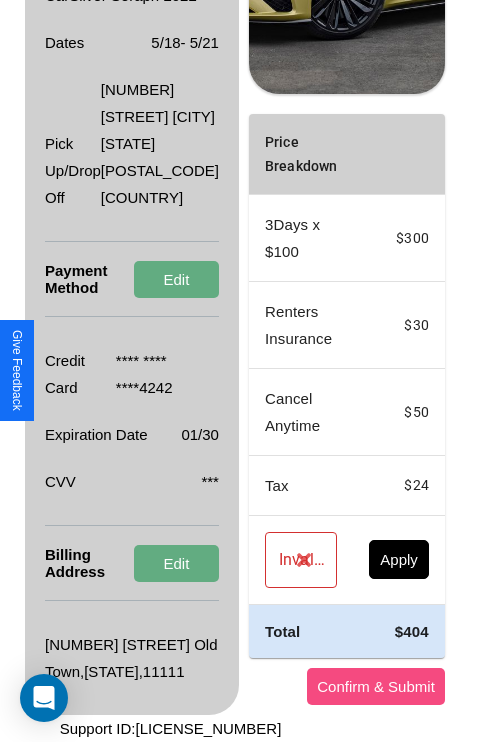 click on "Confirm & Submit" at bounding box center [376, 686] 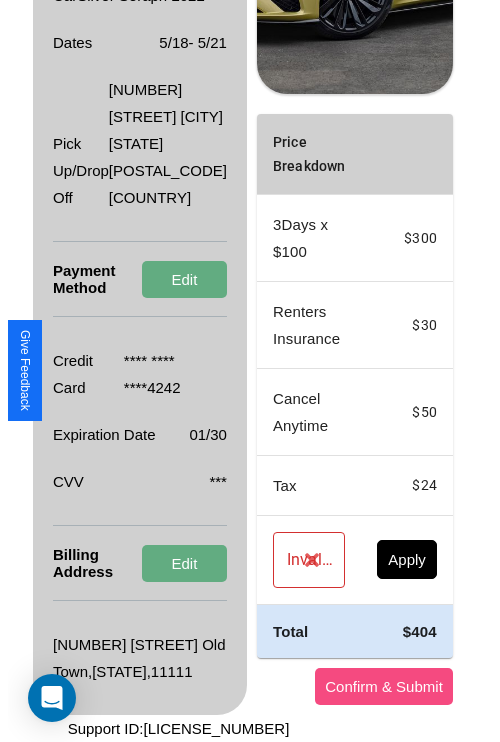 scroll, scrollTop: 0, scrollLeft: 72, axis: horizontal 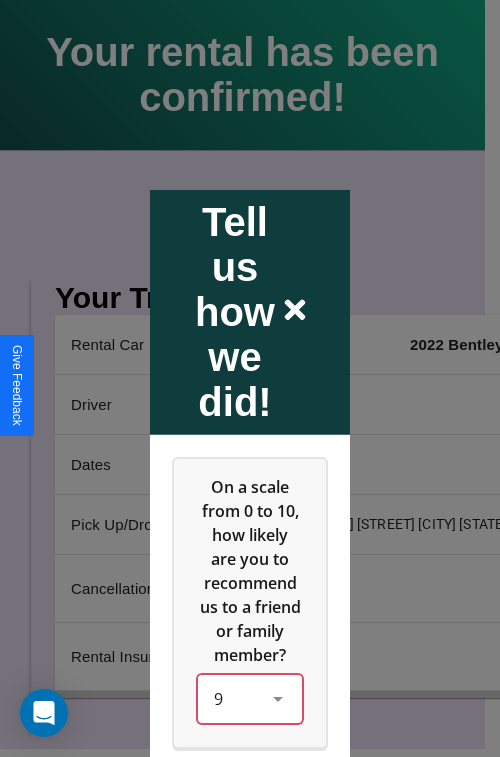 click on "9" at bounding box center [250, 698] 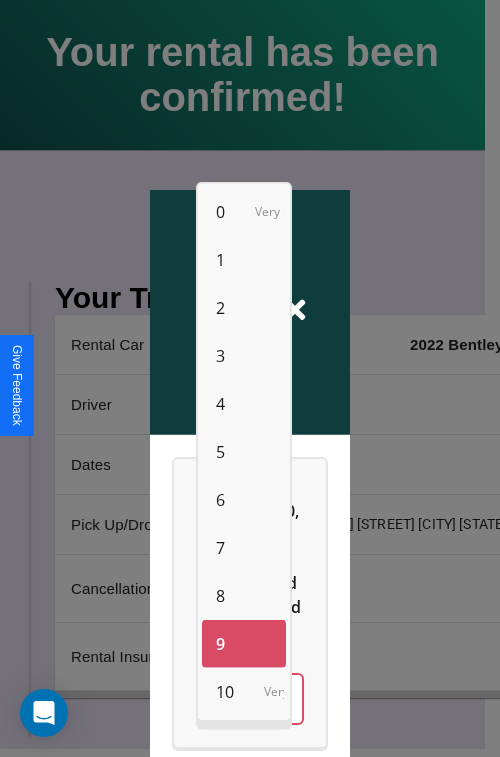 click on "2" at bounding box center [220, 308] 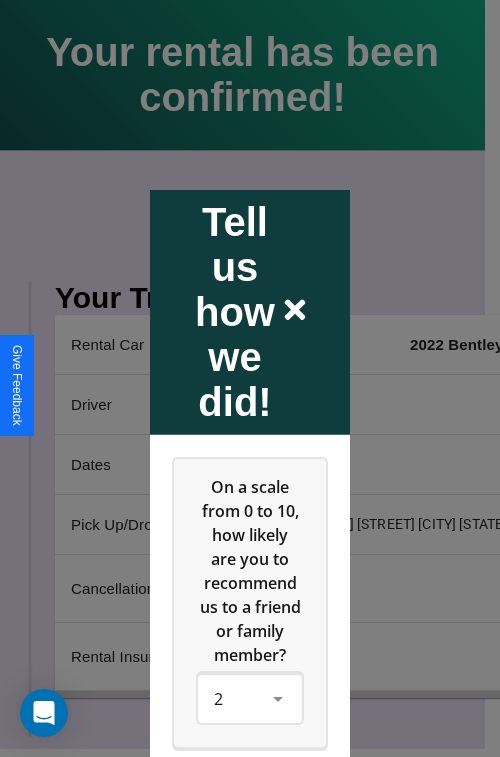 click 